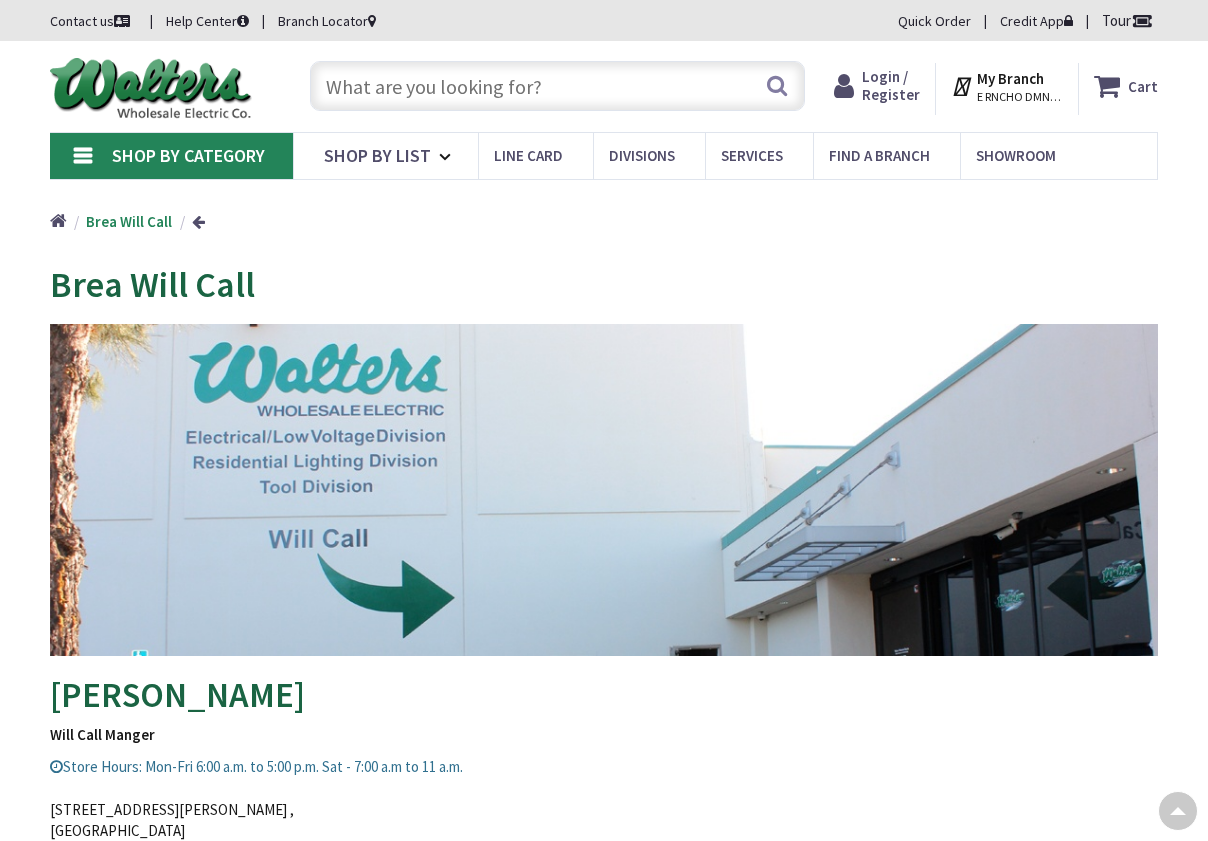 scroll, scrollTop: 800, scrollLeft: 0, axis: vertical 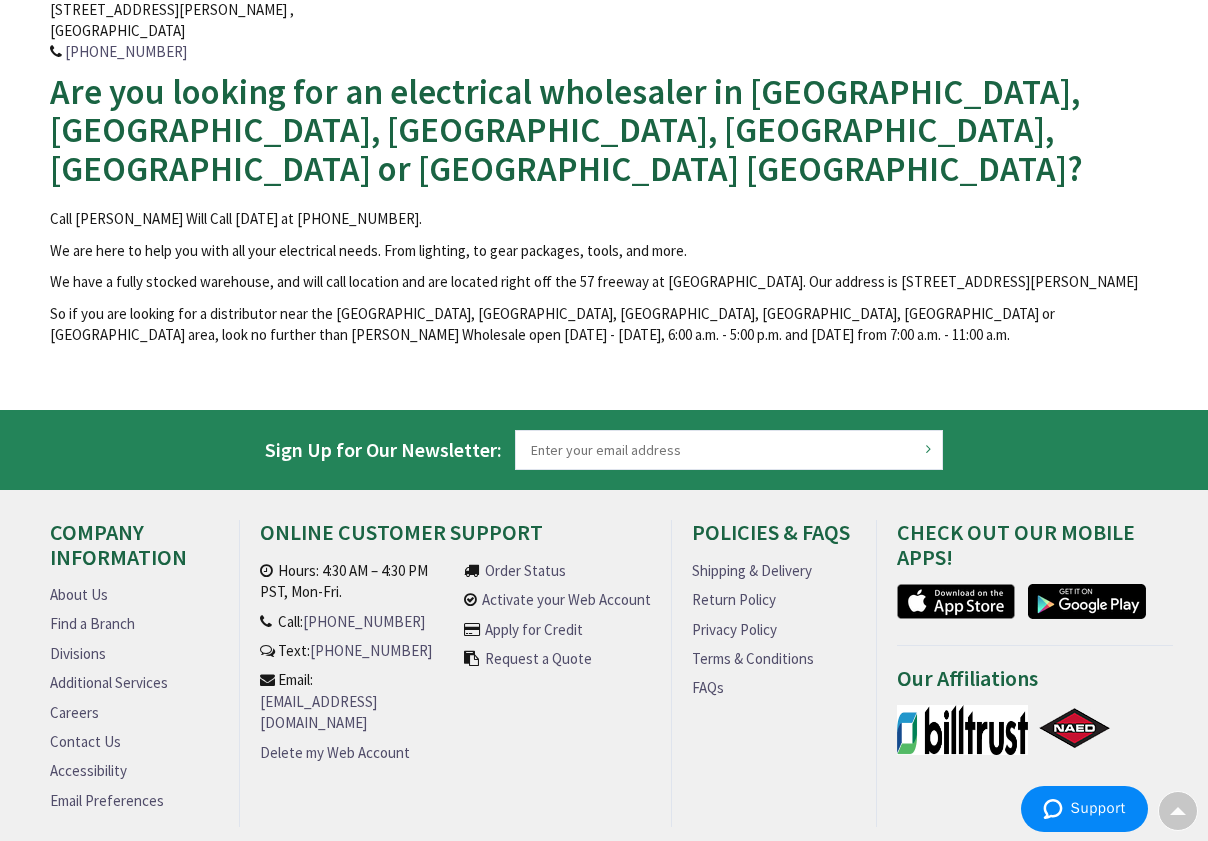 click on "200 North Berry Street #B  ,                      Brea, CA 92821                       714-784-1387" at bounding box center (604, 20) 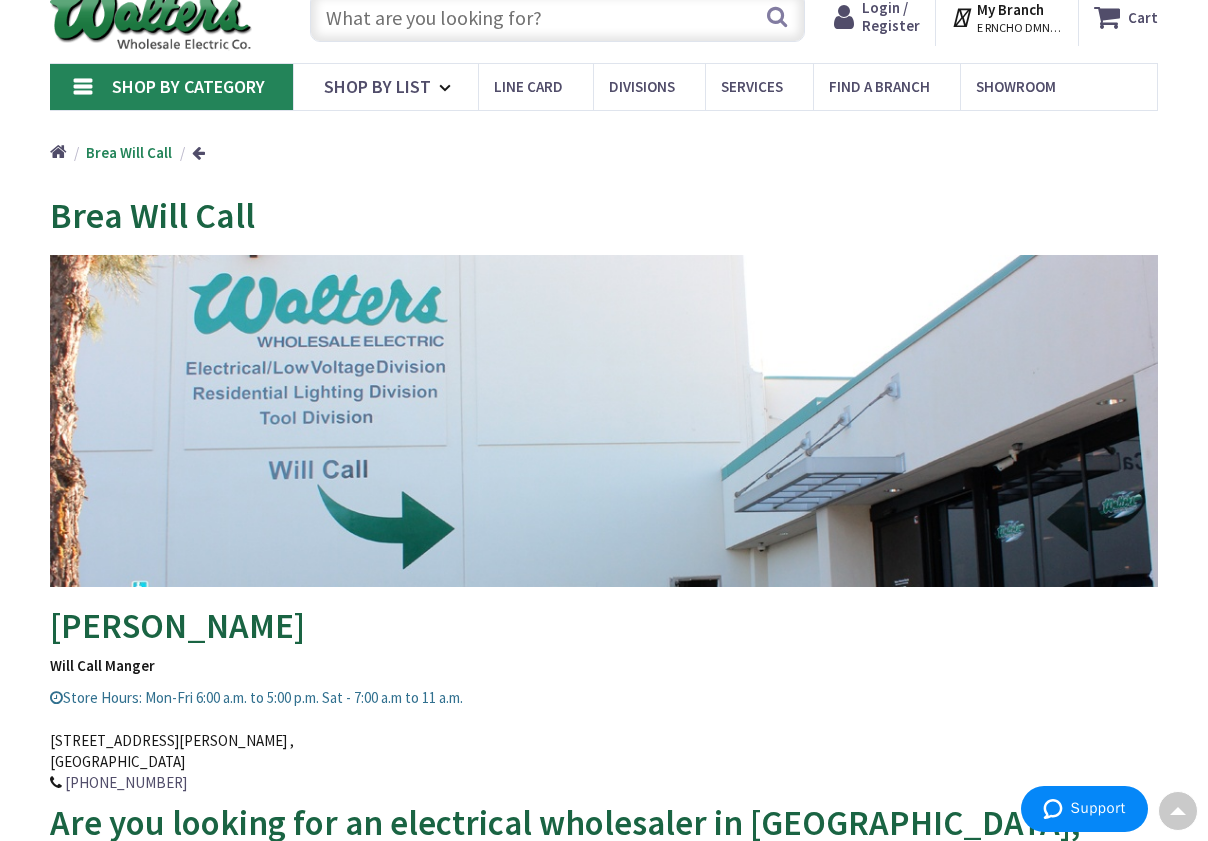 scroll, scrollTop: 0, scrollLeft: 0, axis: both 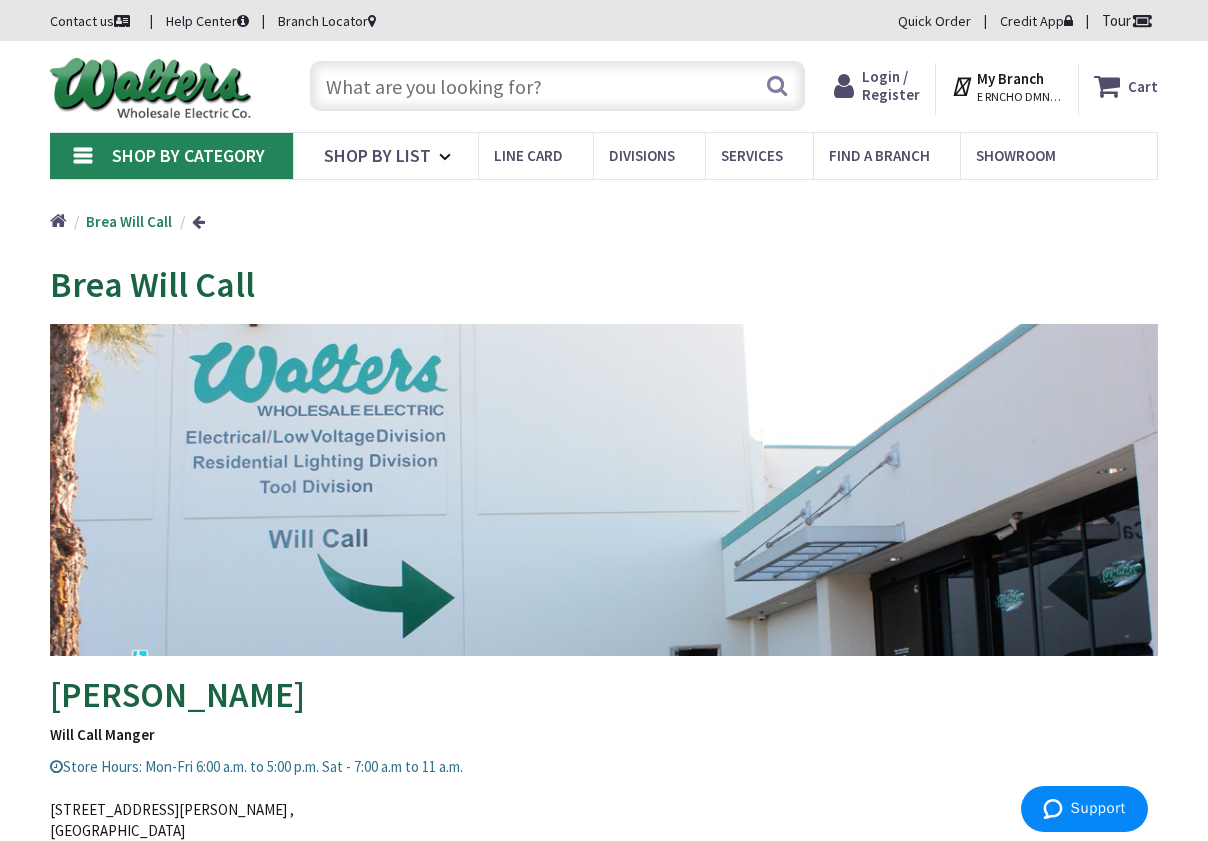click at bounding box center [557, 86] 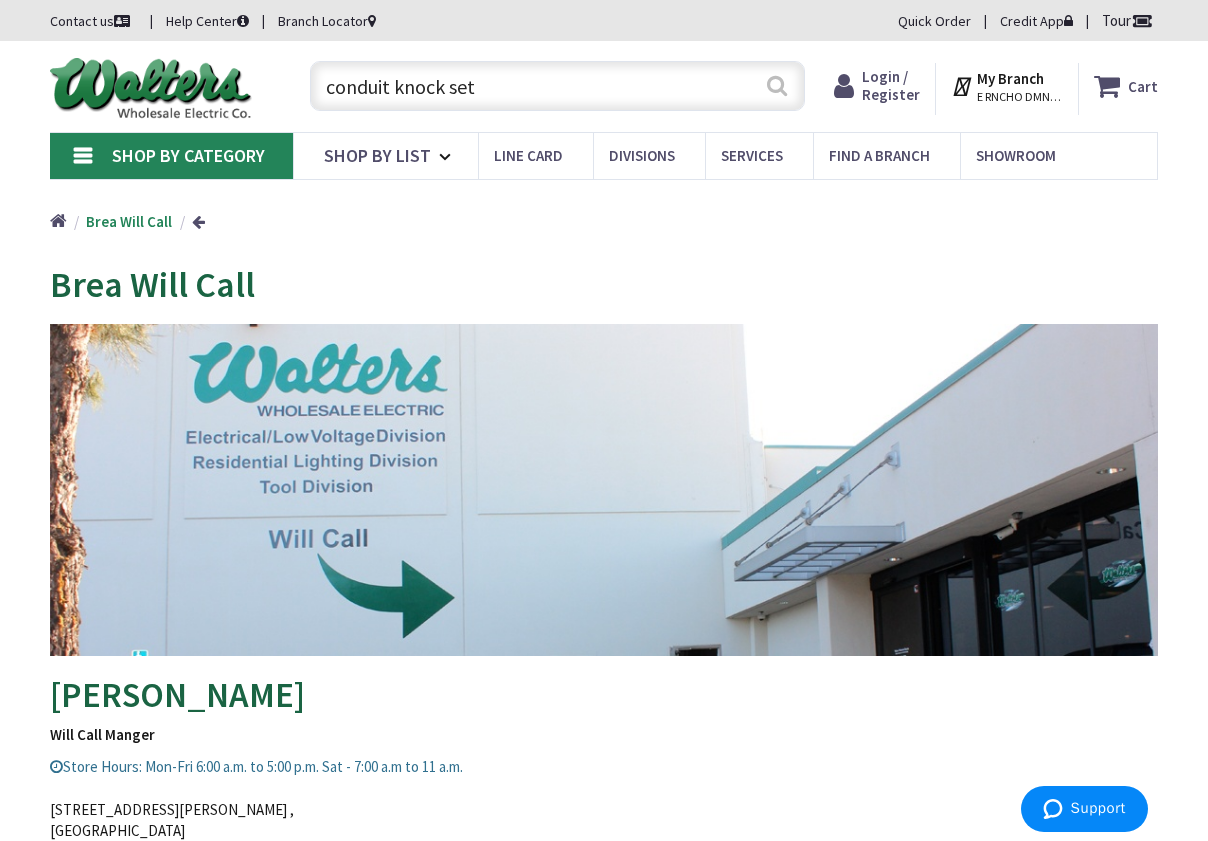 type on "conduit knock set" 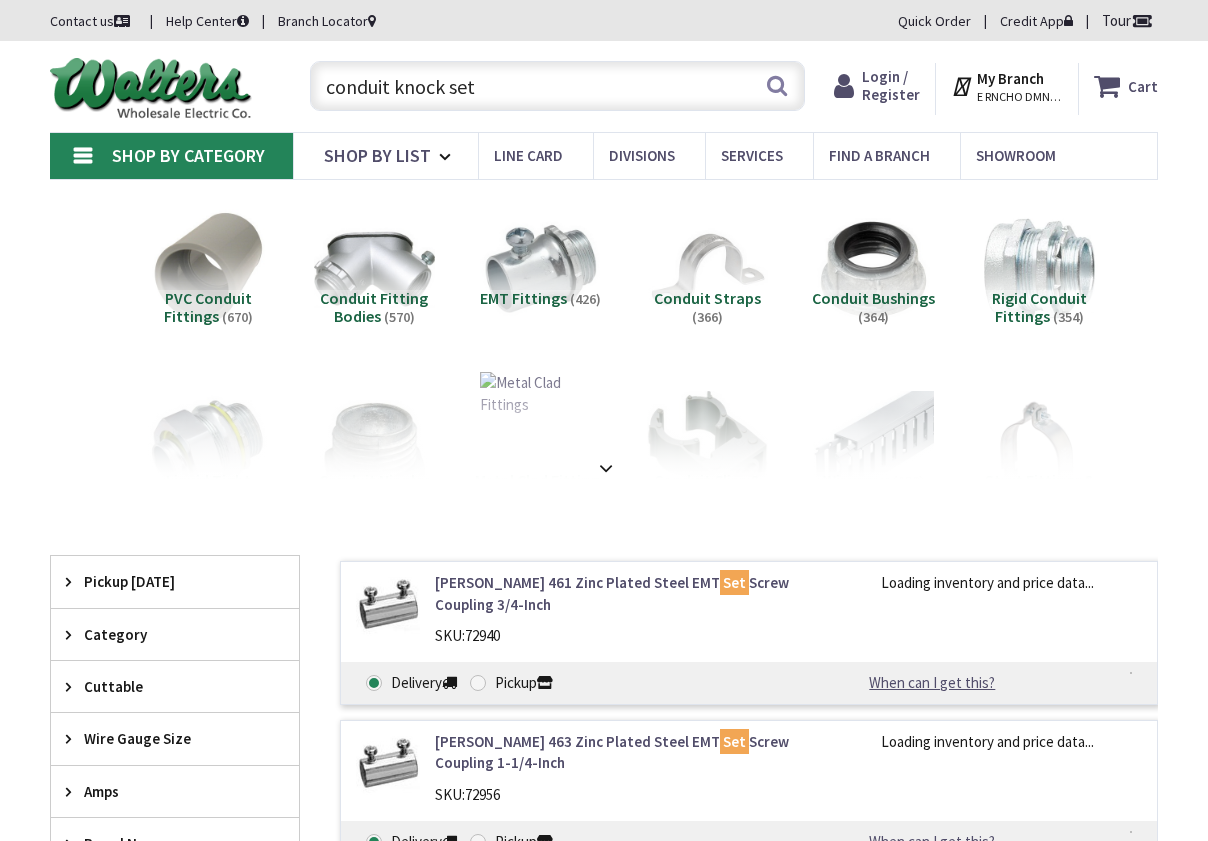 scroll, scrollTop: 0, scrollLeft: 0, axis: both 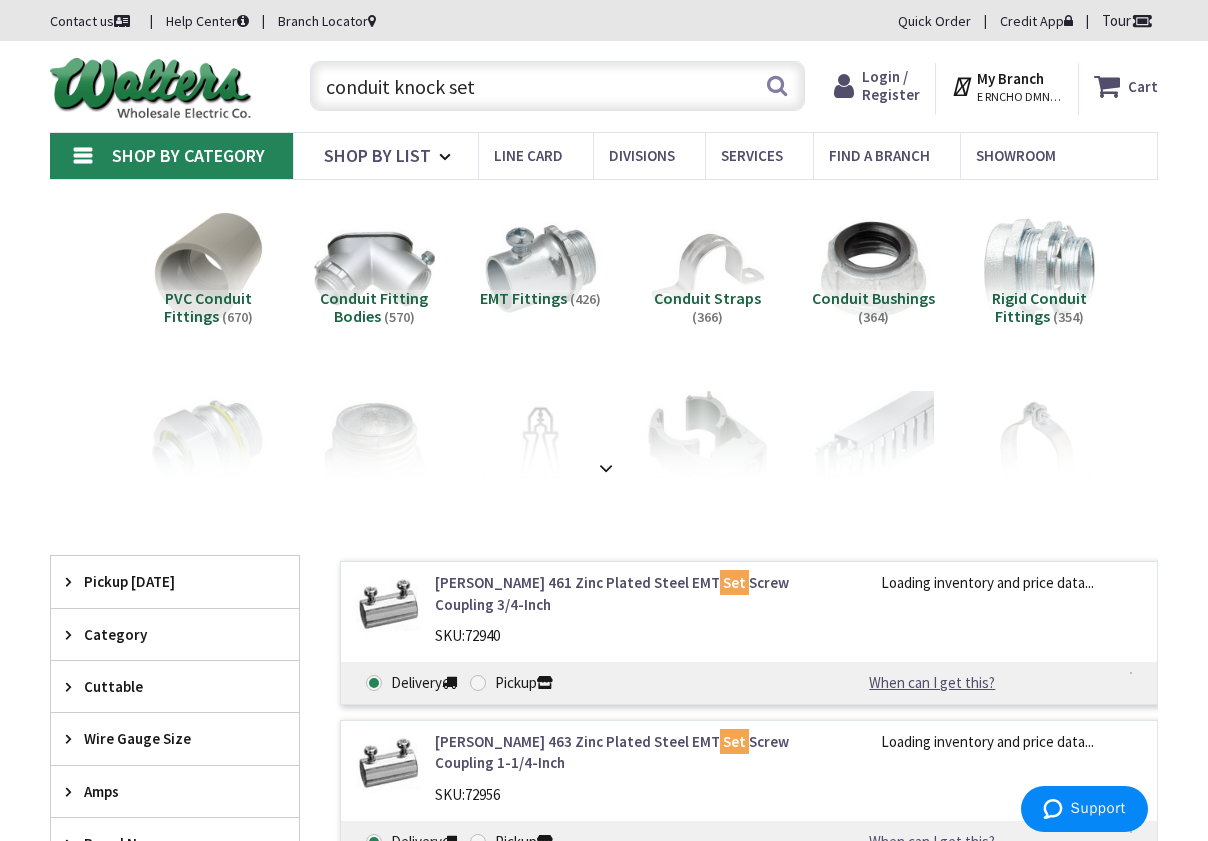 click on "conduit knock set" at bounding box center [557, 86] 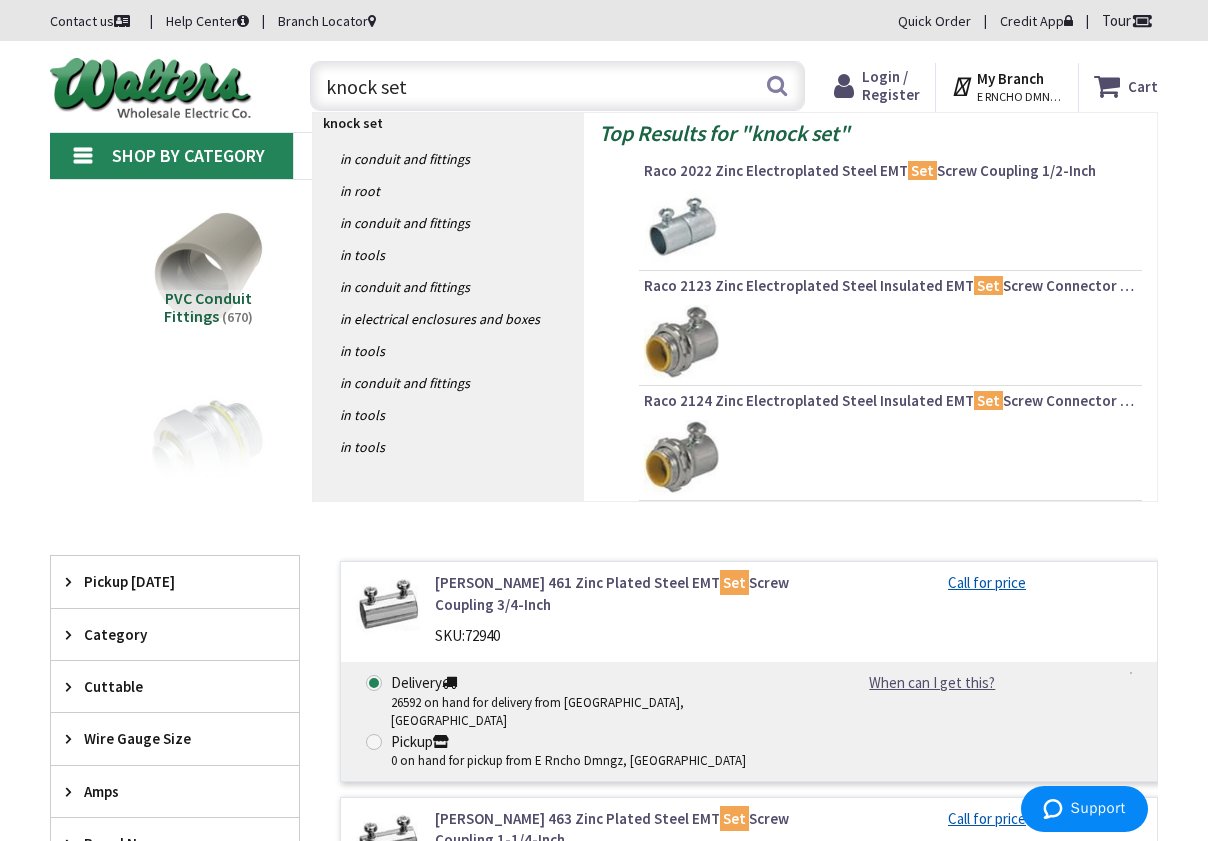 click on "knock set" at bounding box center [557, 86] 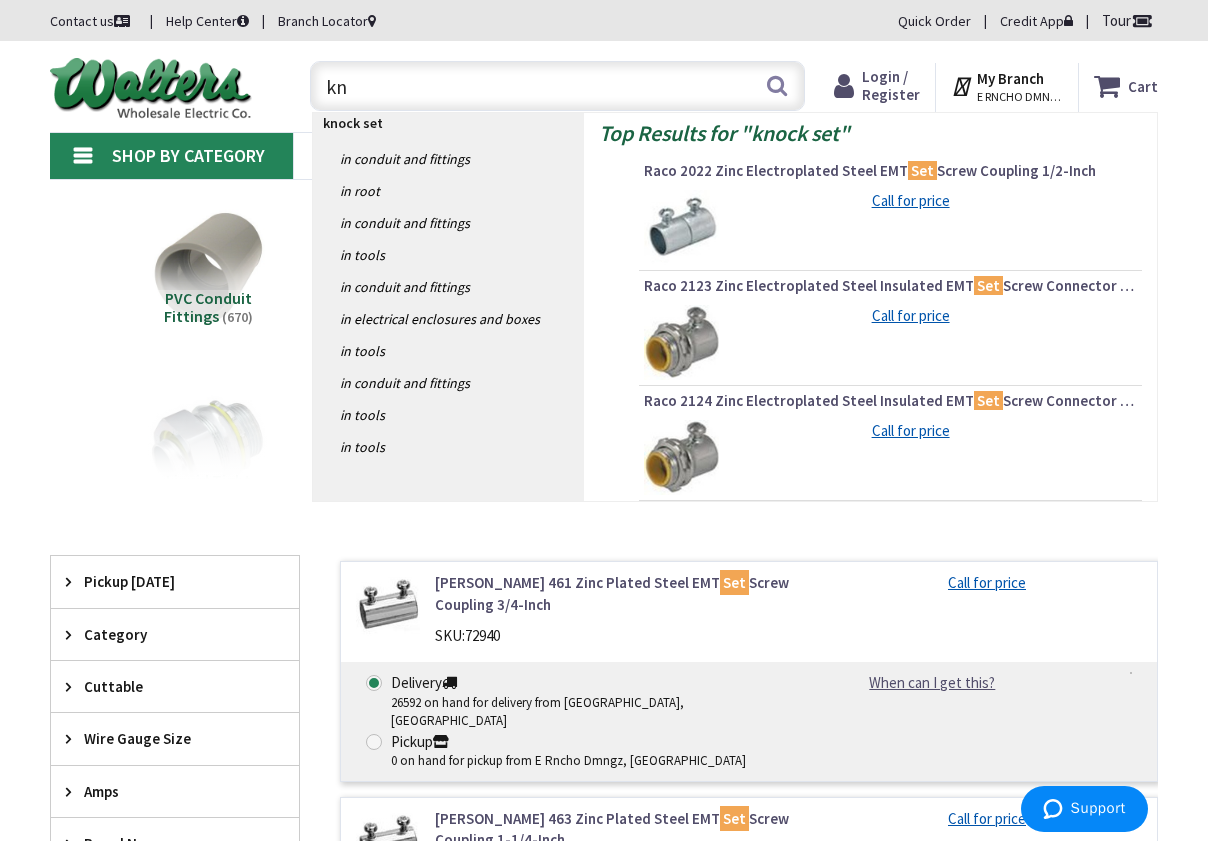 type on "k" 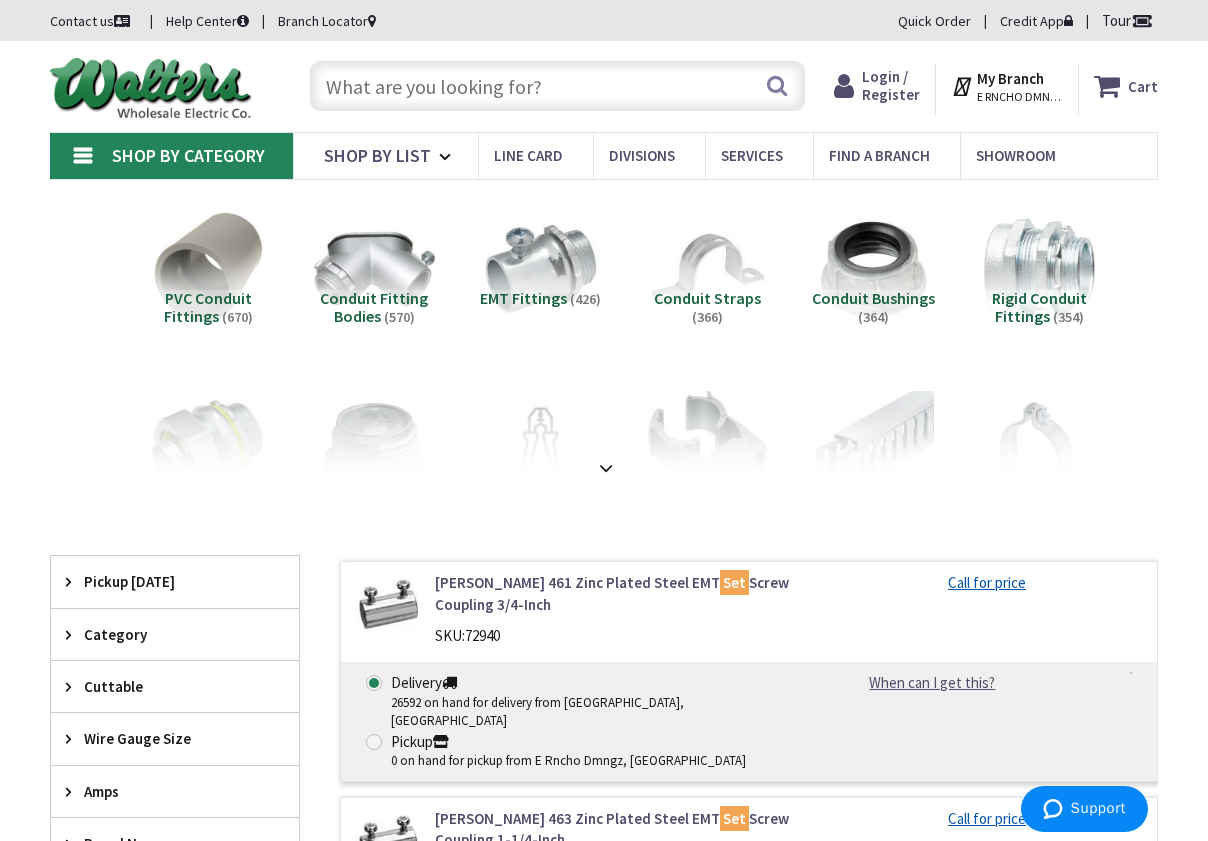 click at bounding box center [557, 86] 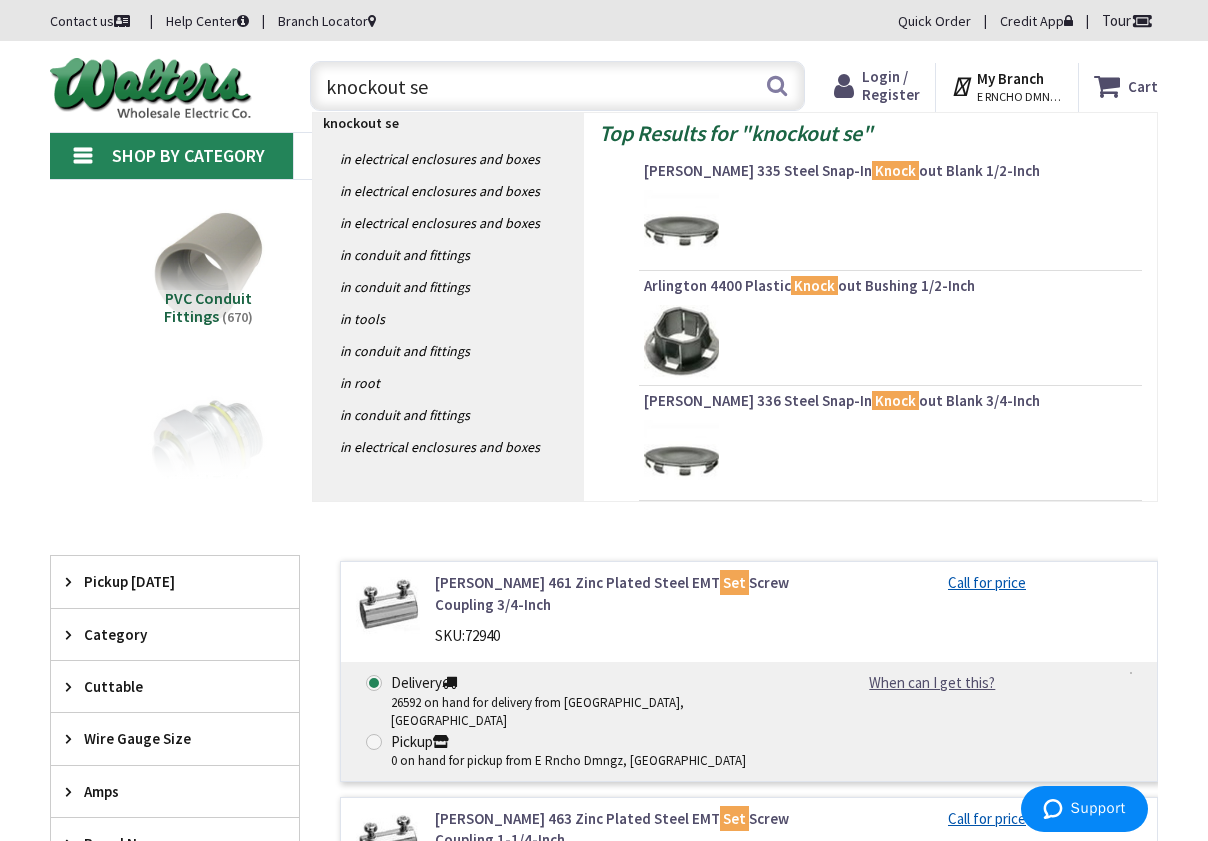 type on "knockout set" 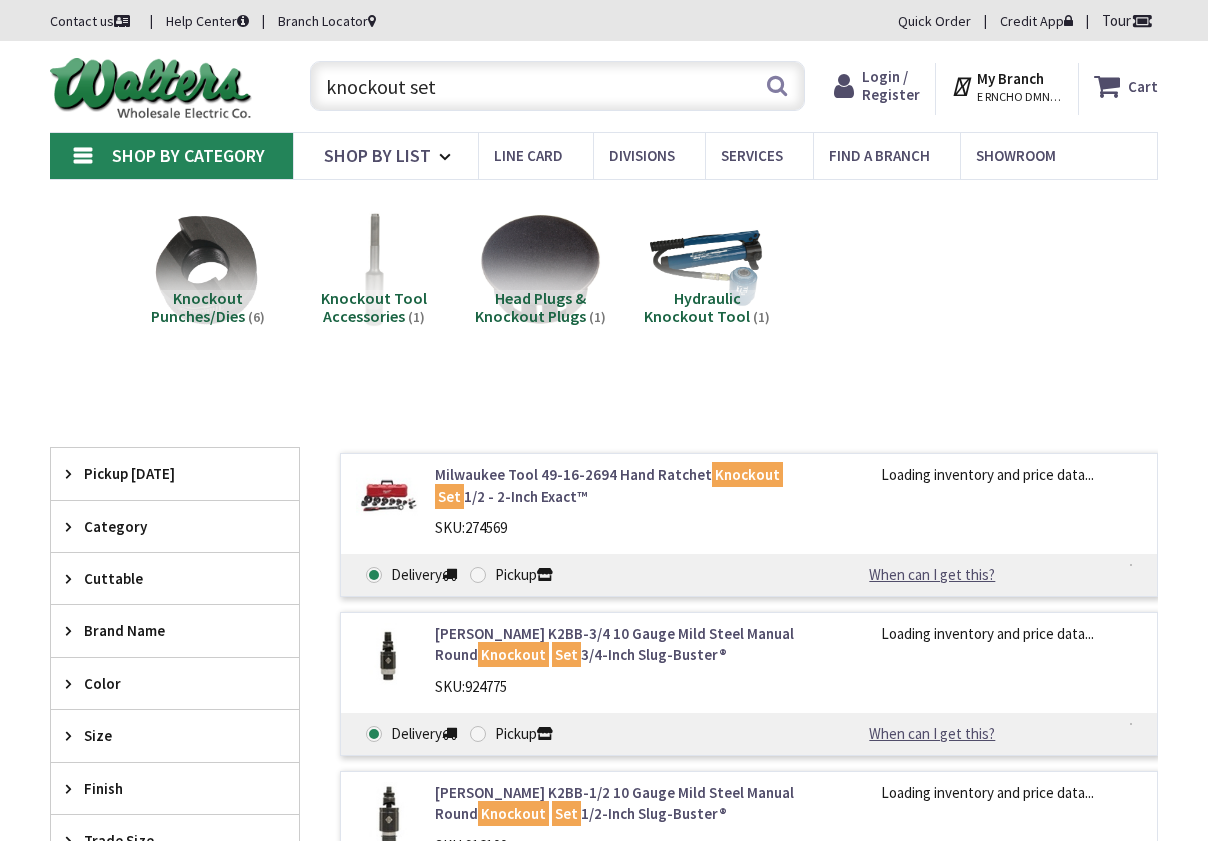 scroll, scrollTop: 0, scrollLeft: 0, axis: both 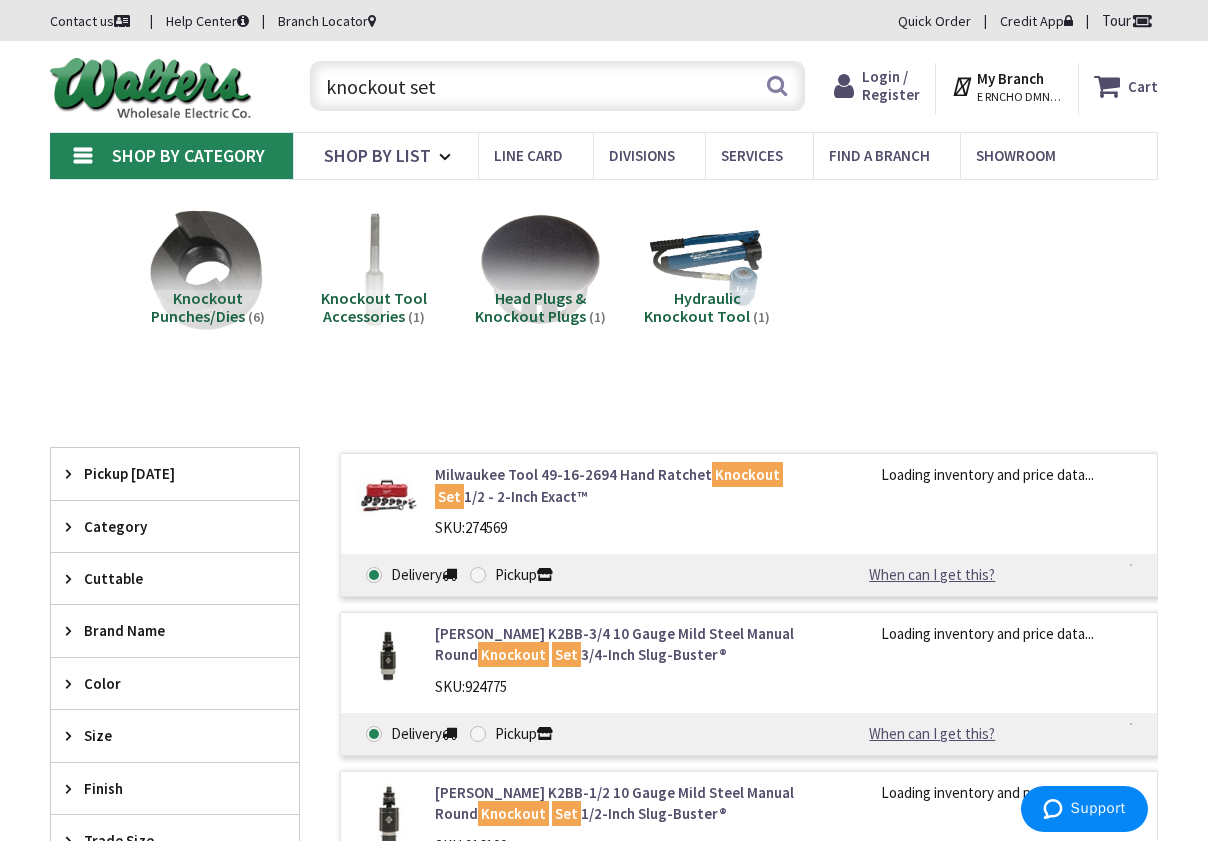 click at bounding box center [208, 269] 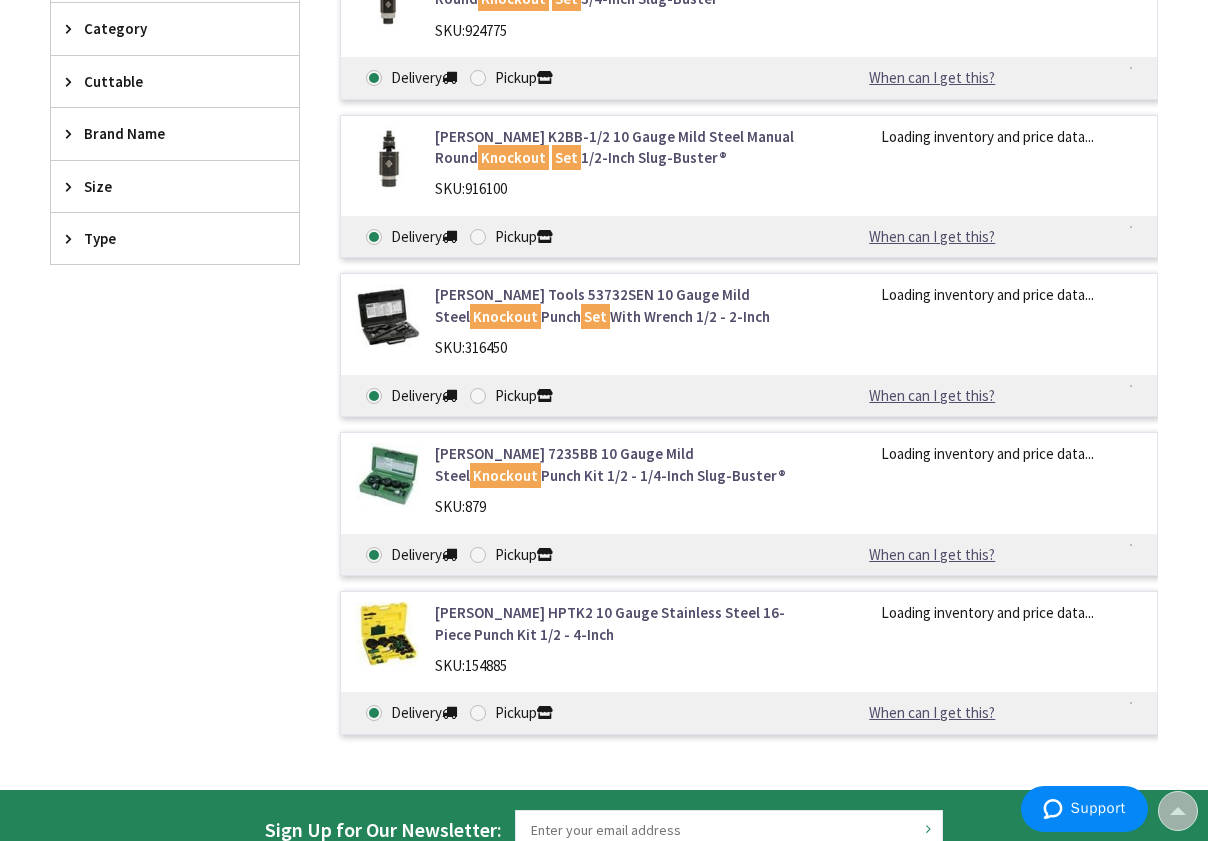 scroll, scrollTop: 711, scrollLeft: 0, axis: vertical 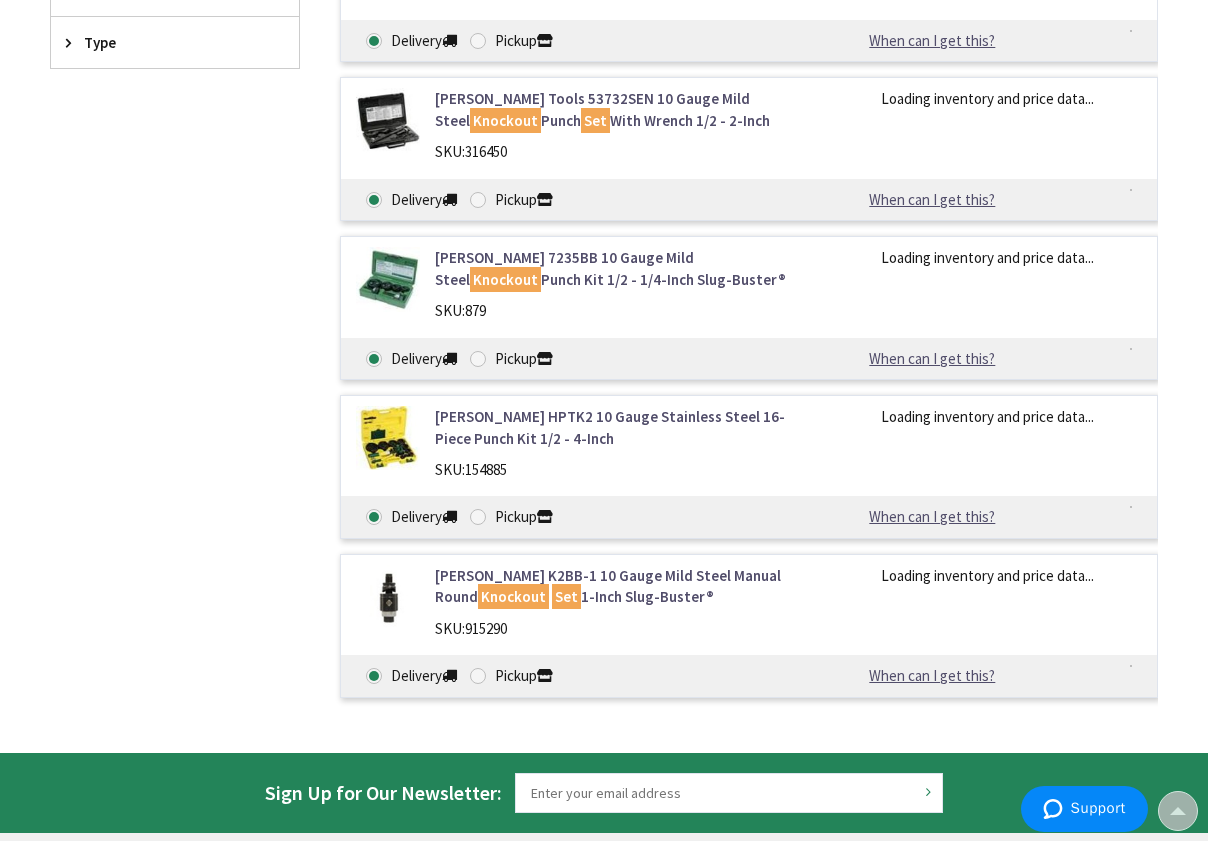 click at bounding box center [388, 279] 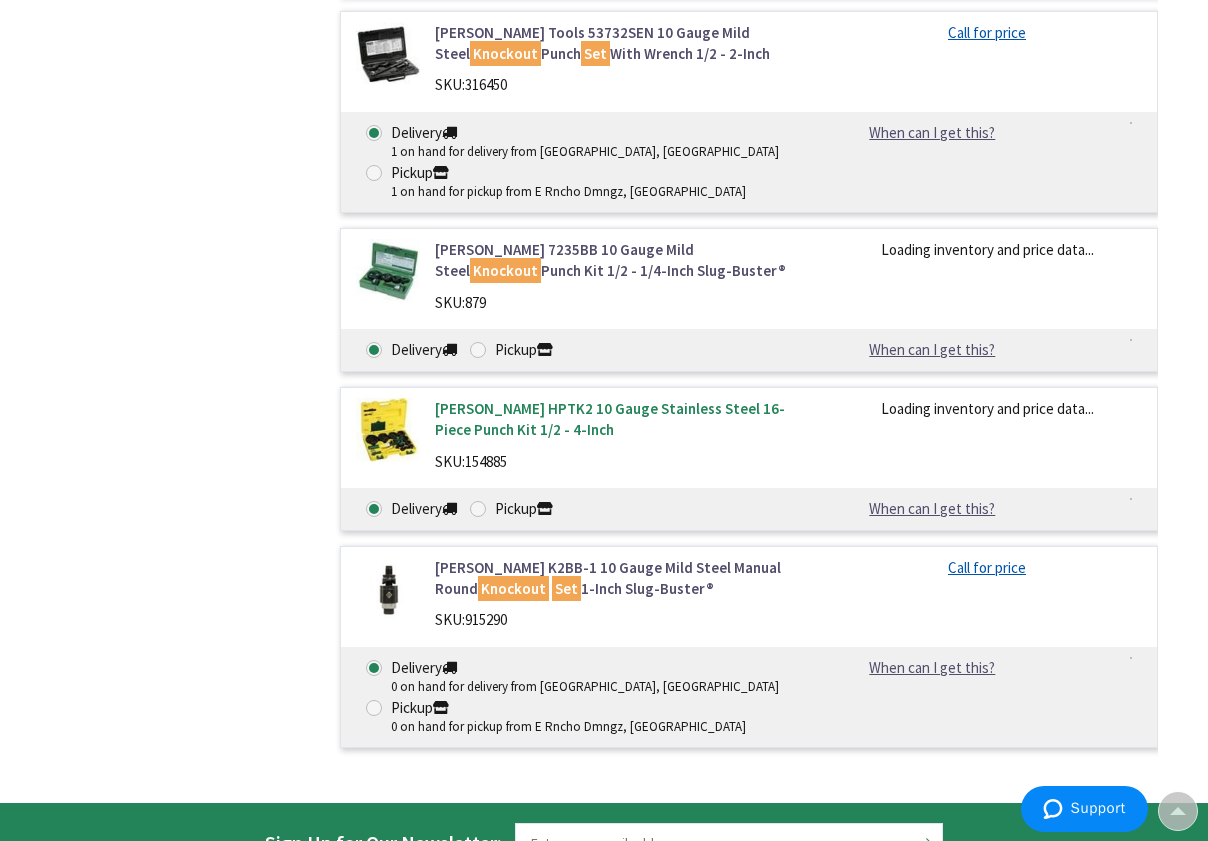 scroll, scrollTop: 911, scrollLeft: 0, axis: vertical 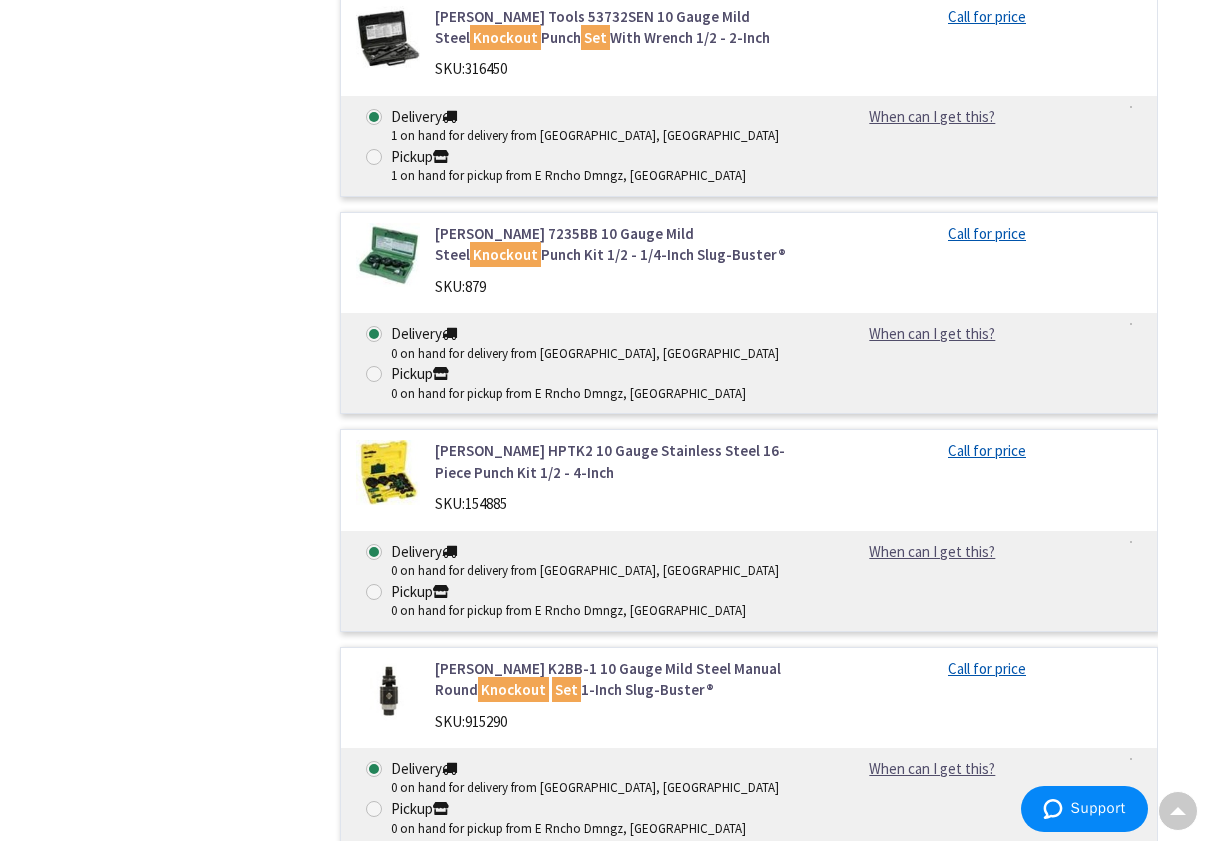 click on "Greenlee 7235BB 10 Gauge Mild Steel  Knockout  Punch Kit 1/2 - 1/4-Inch Slug-Buster®" at bounding box center [618, 244] 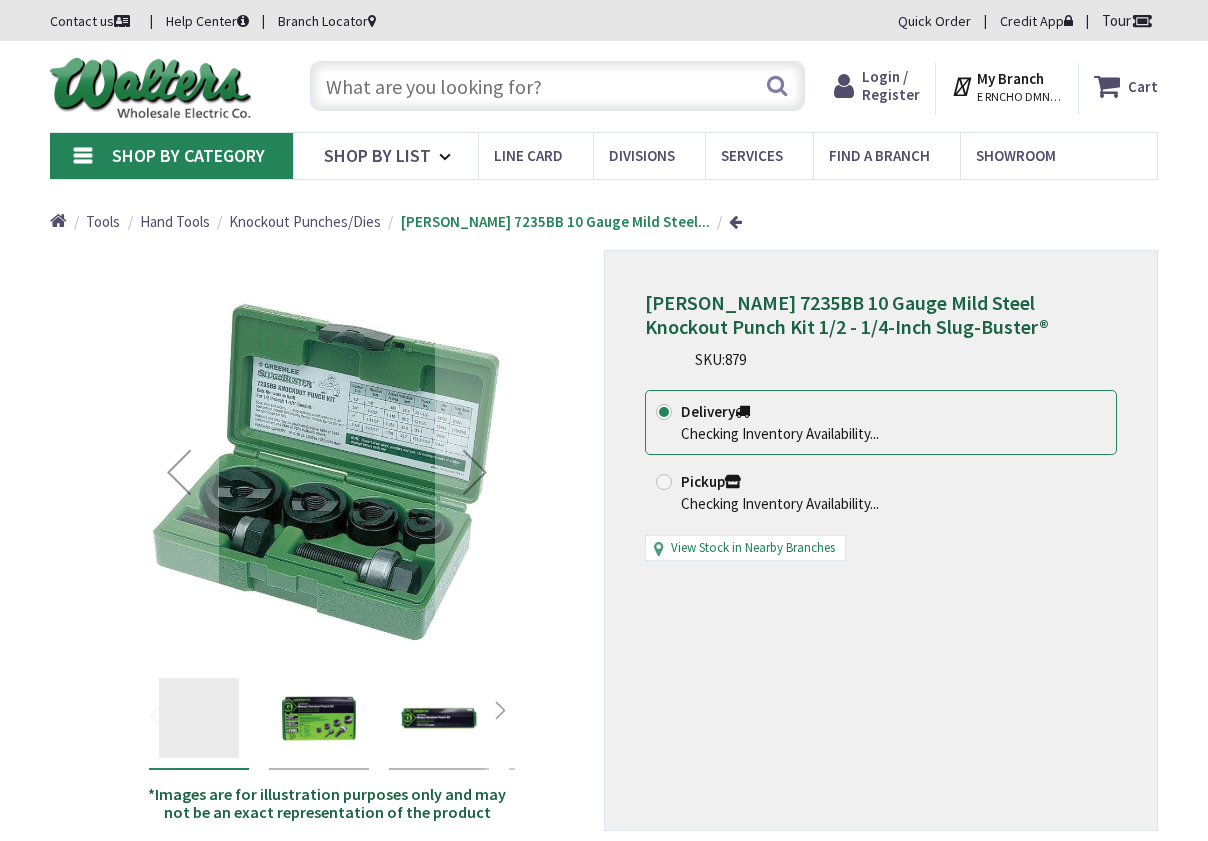 scroll, scrollTop: 0, scrollLeft: 0, axis: both 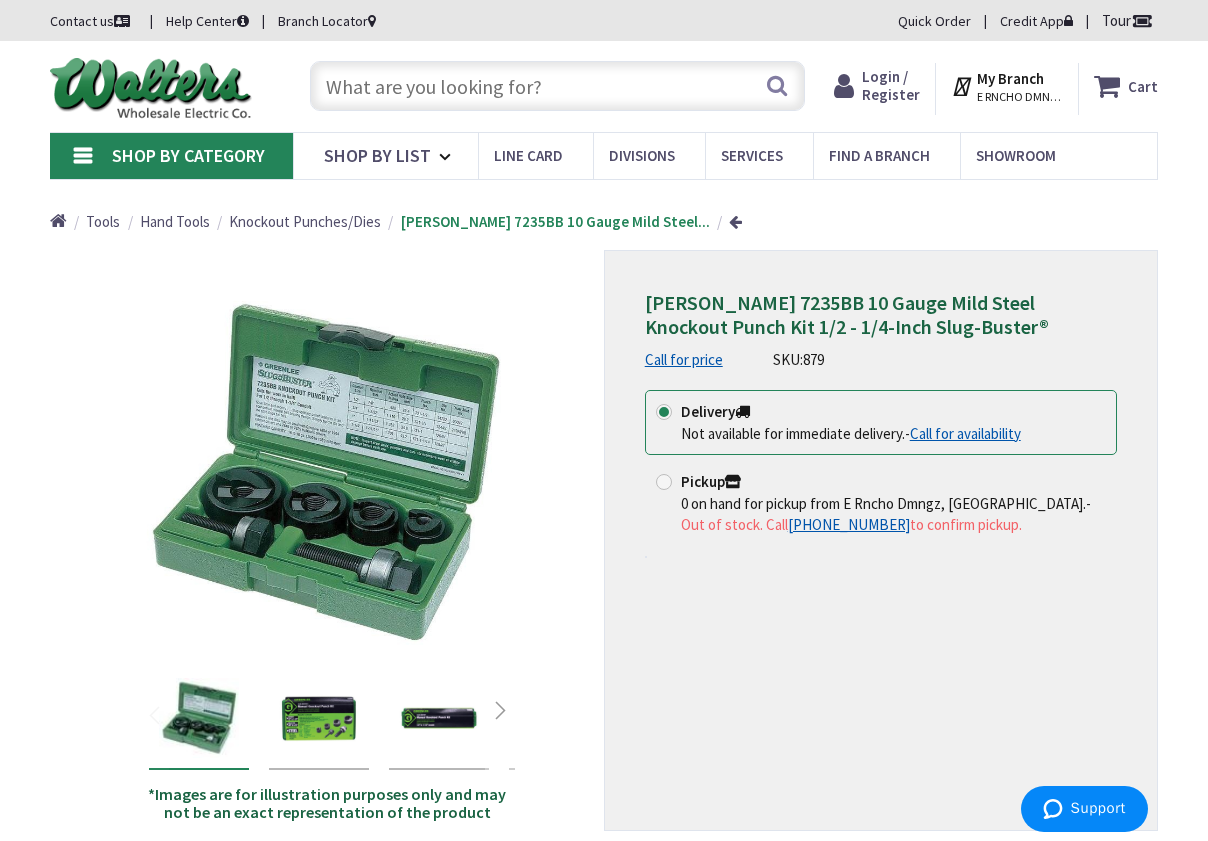 click at bounding box center [557, 86] 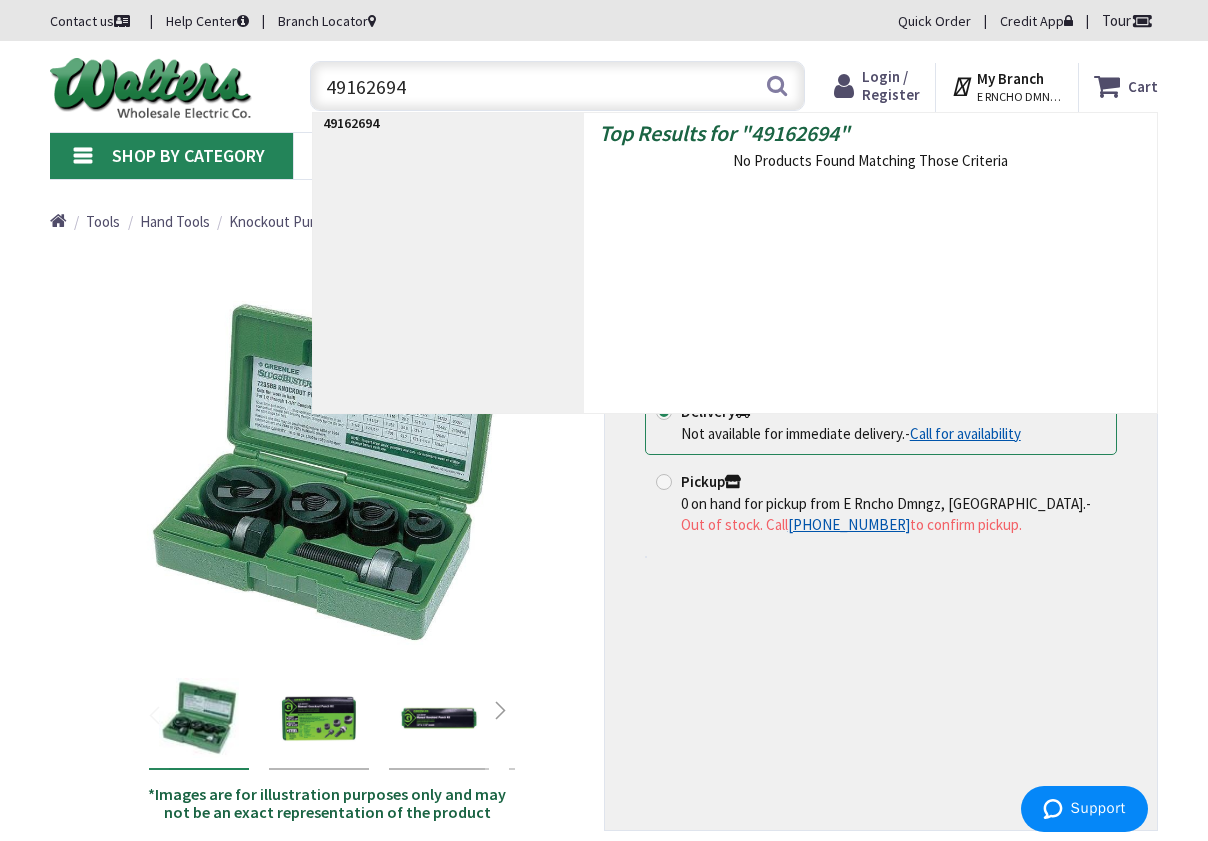 click on "49162694" at bounding box center [557, 86] 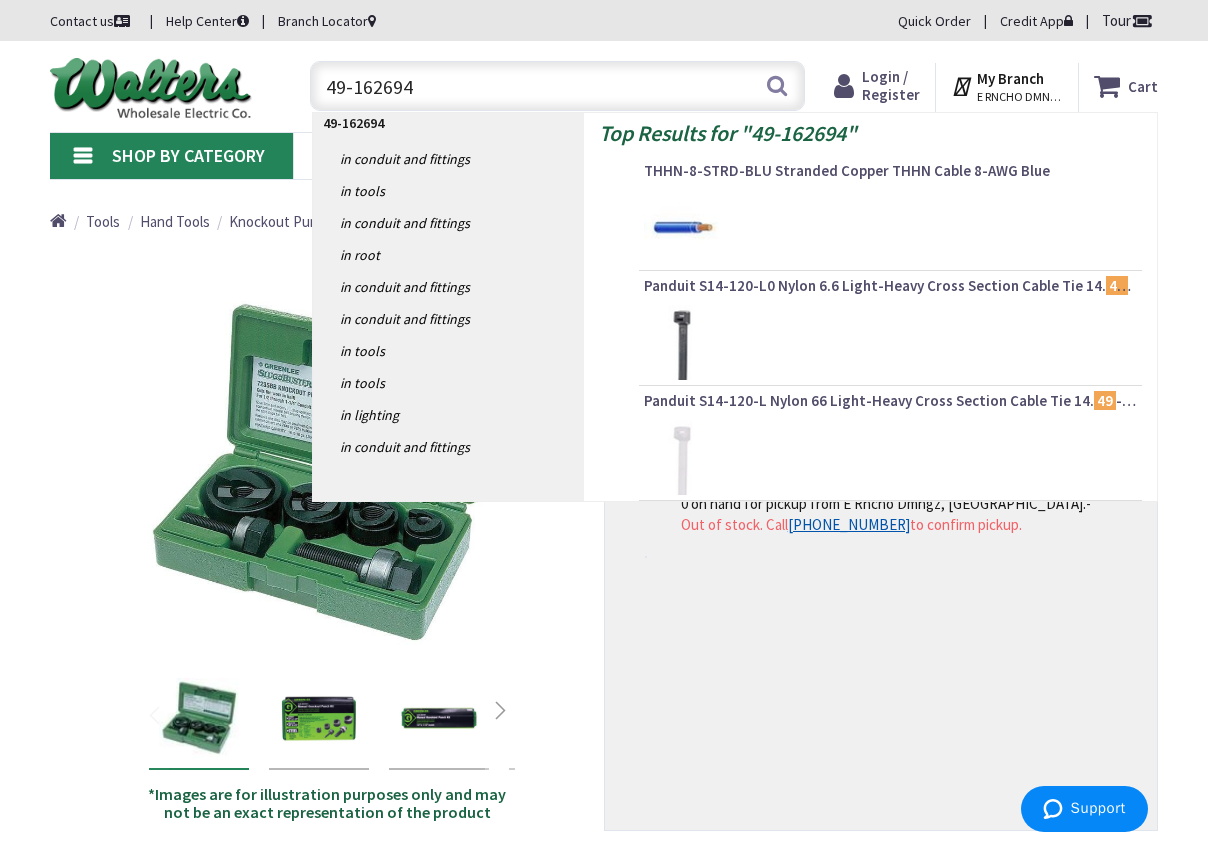 drag, startPoint x: 370, startPoint y: 85, endPoint x: 394, endPoint y: 113, distance: 36.878178 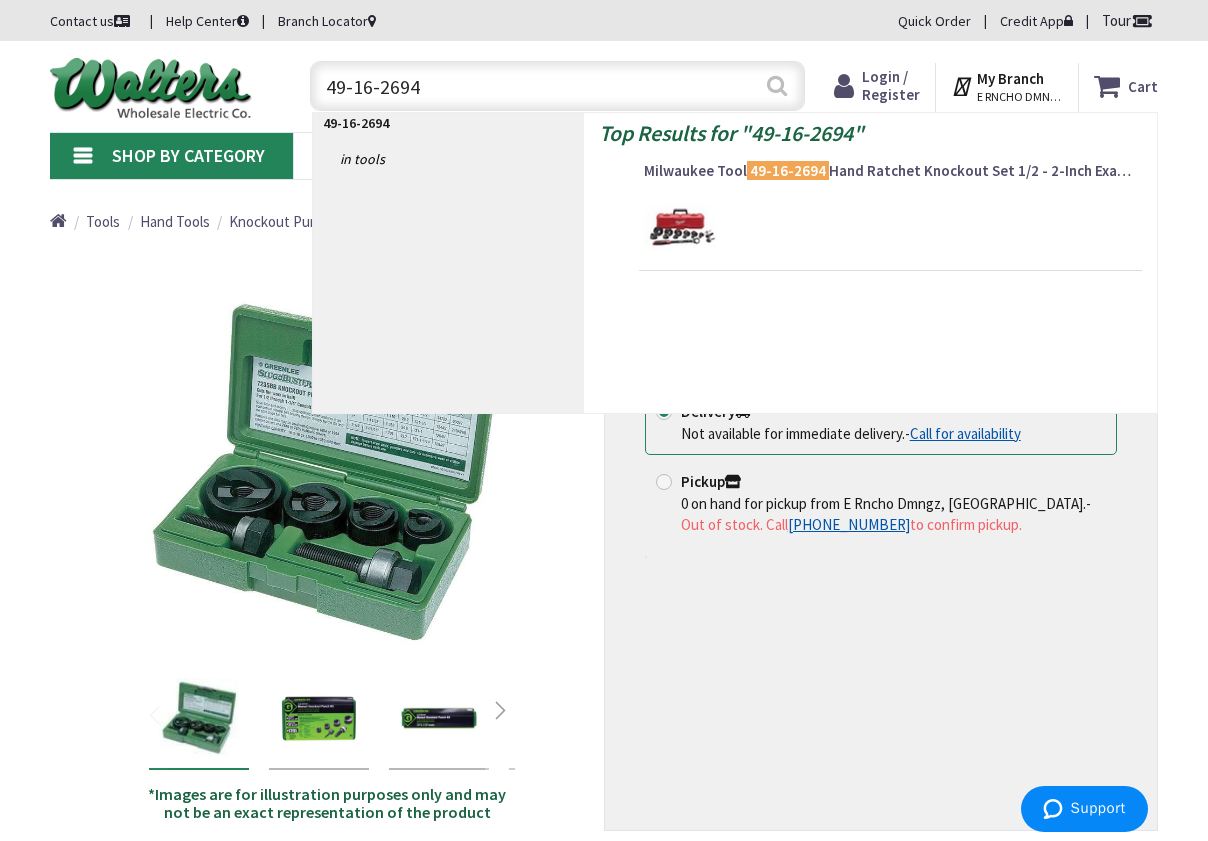 type on "49-16-2694" 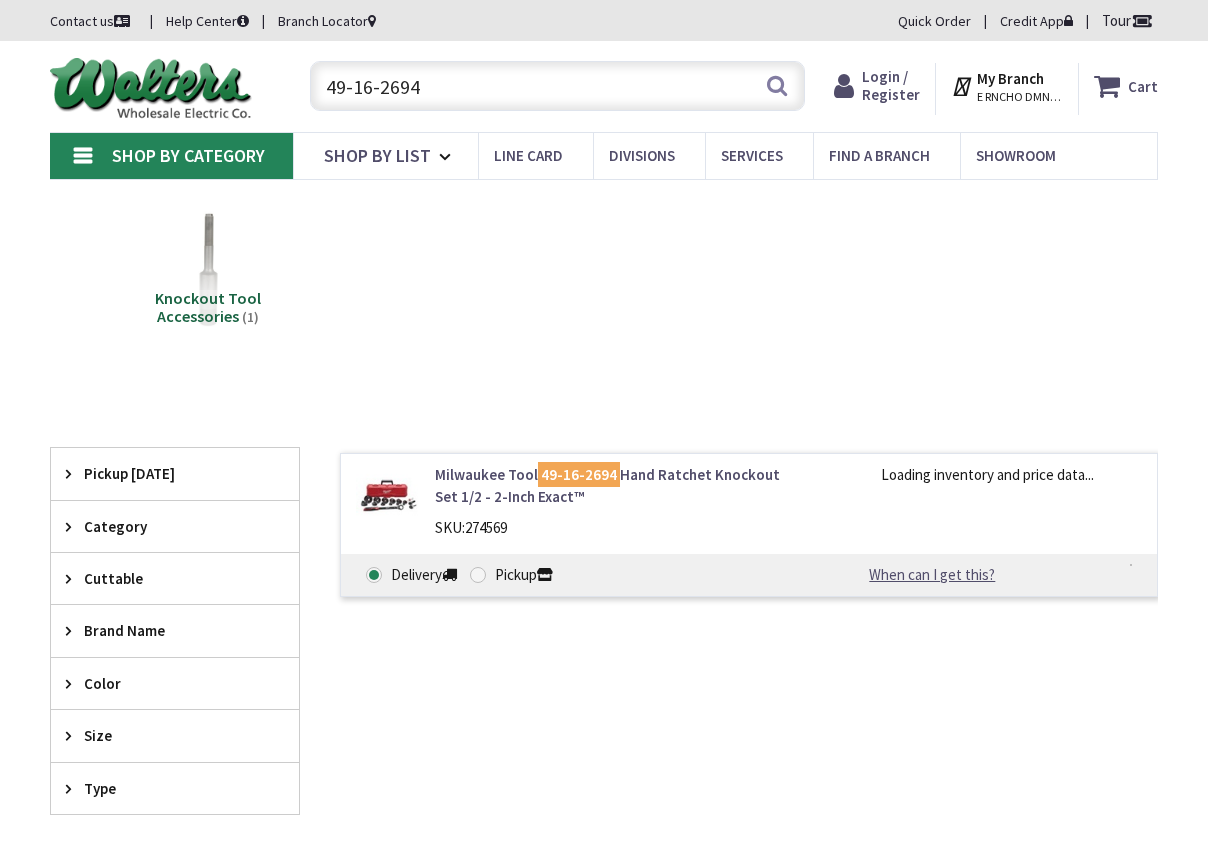 scroll, scrollTop: 0, scrollLeft: 0, axis: both 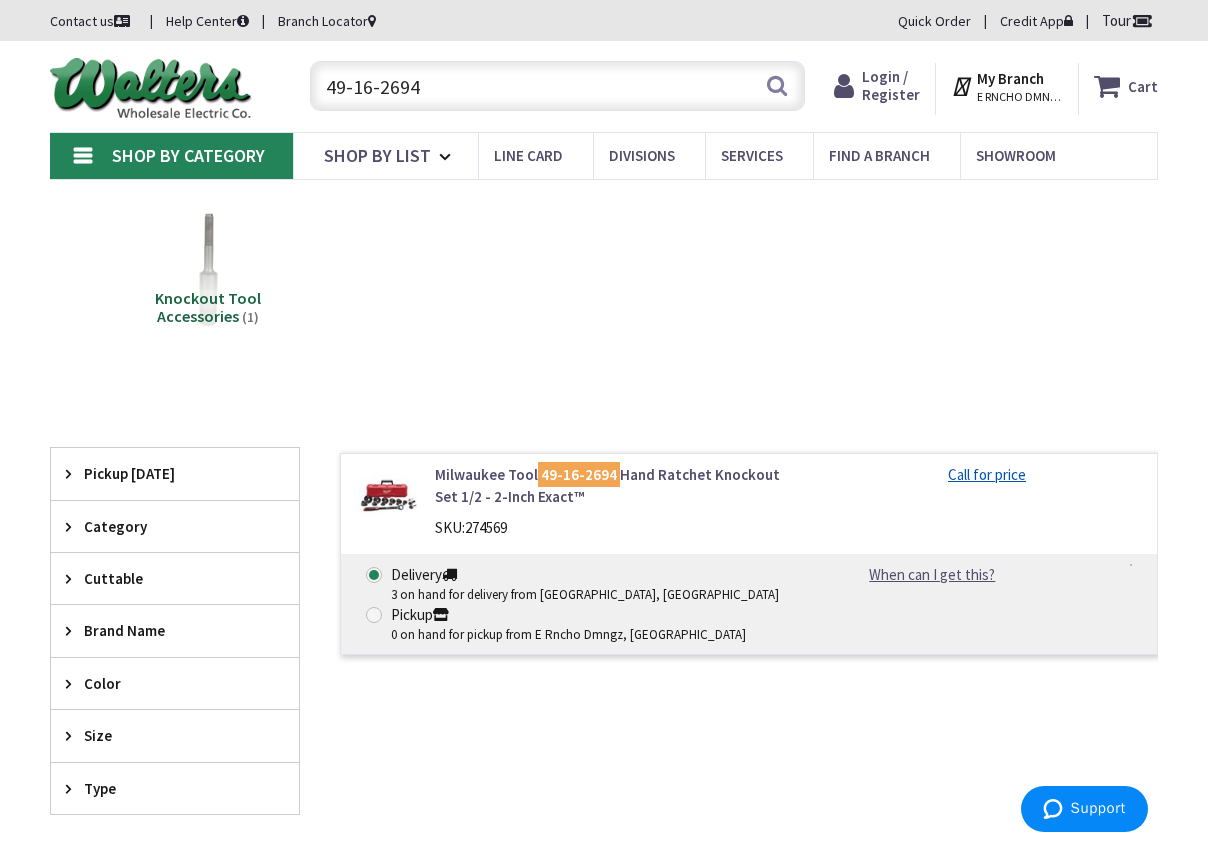 click on "Milwaukee Tool  49-16-2694  Hand Ratchet Knockout Set 1/2 - 2-Inch Exact™" at bounding box center (618, 485) 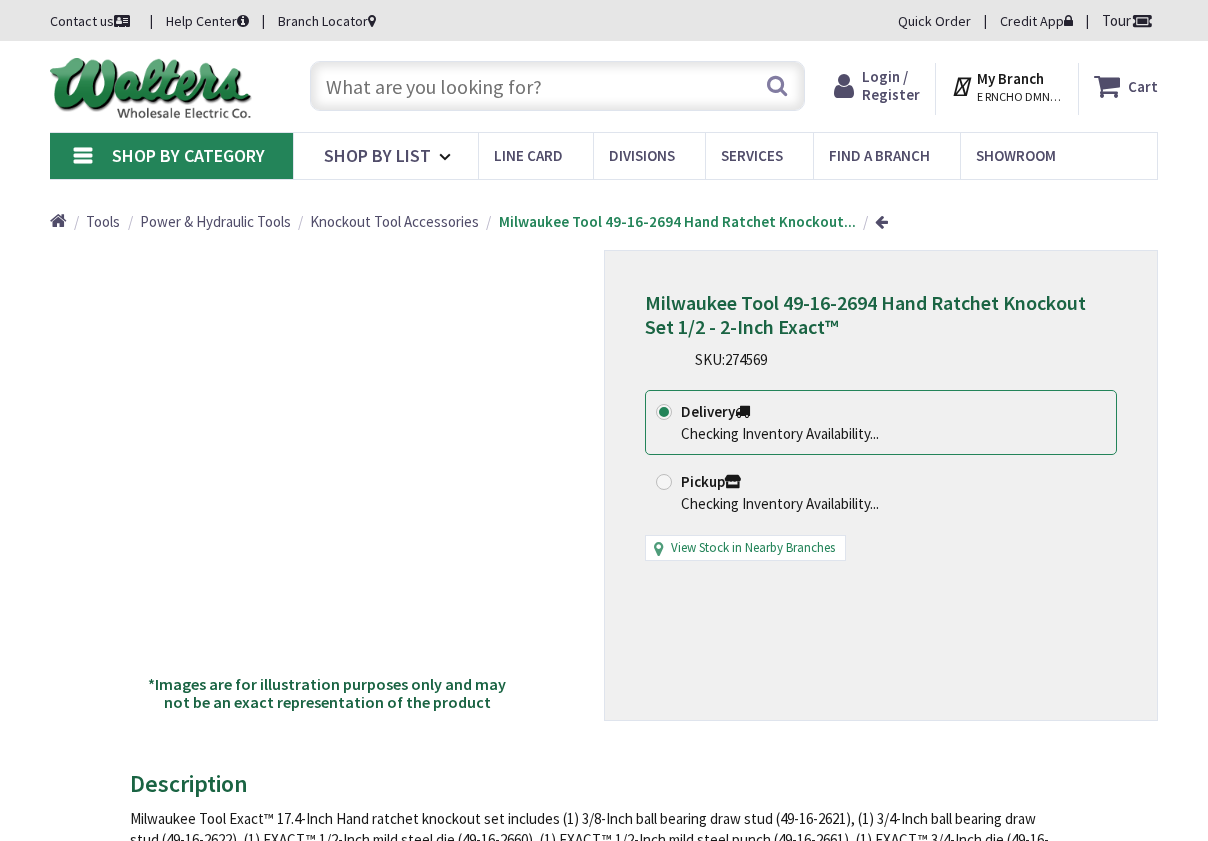 scroll, scrollTop: 0, scrollLeft: 0, axis: both 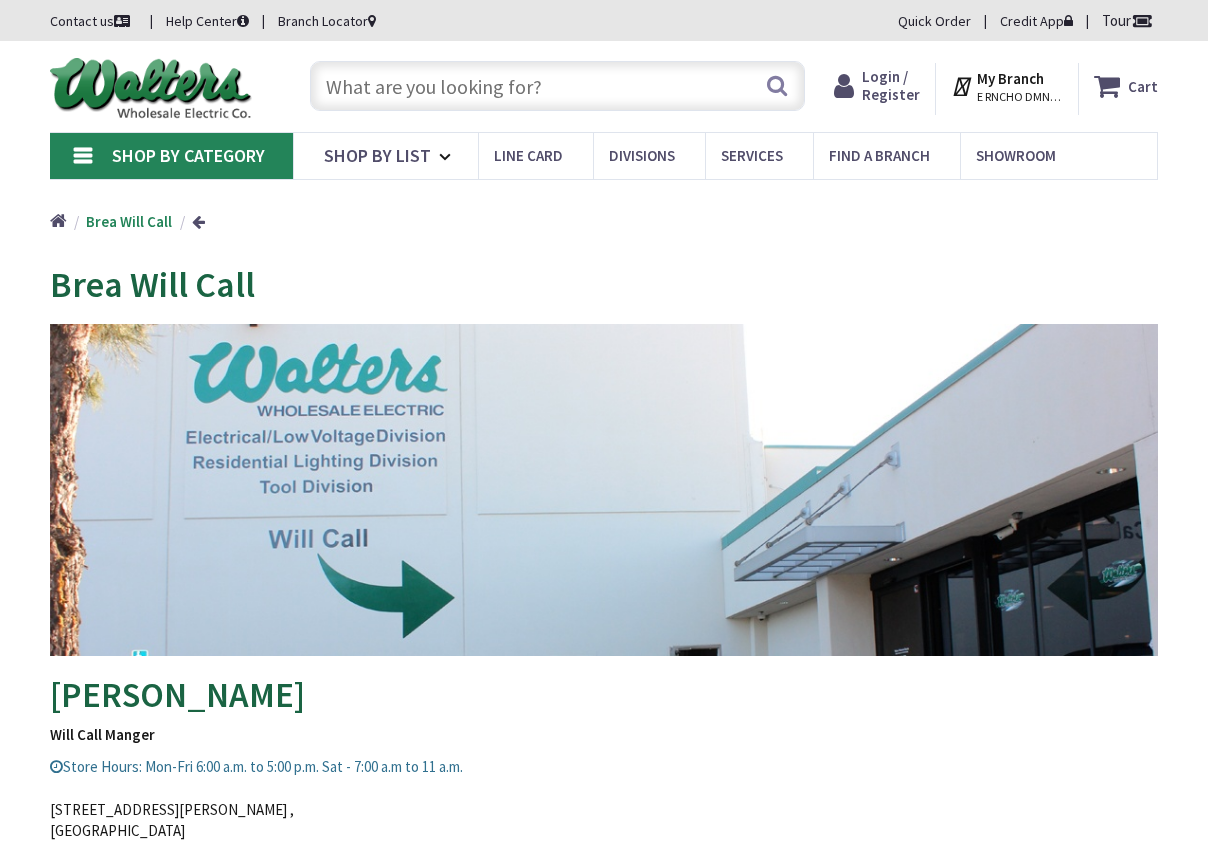 click at bounding box center (557, 86) 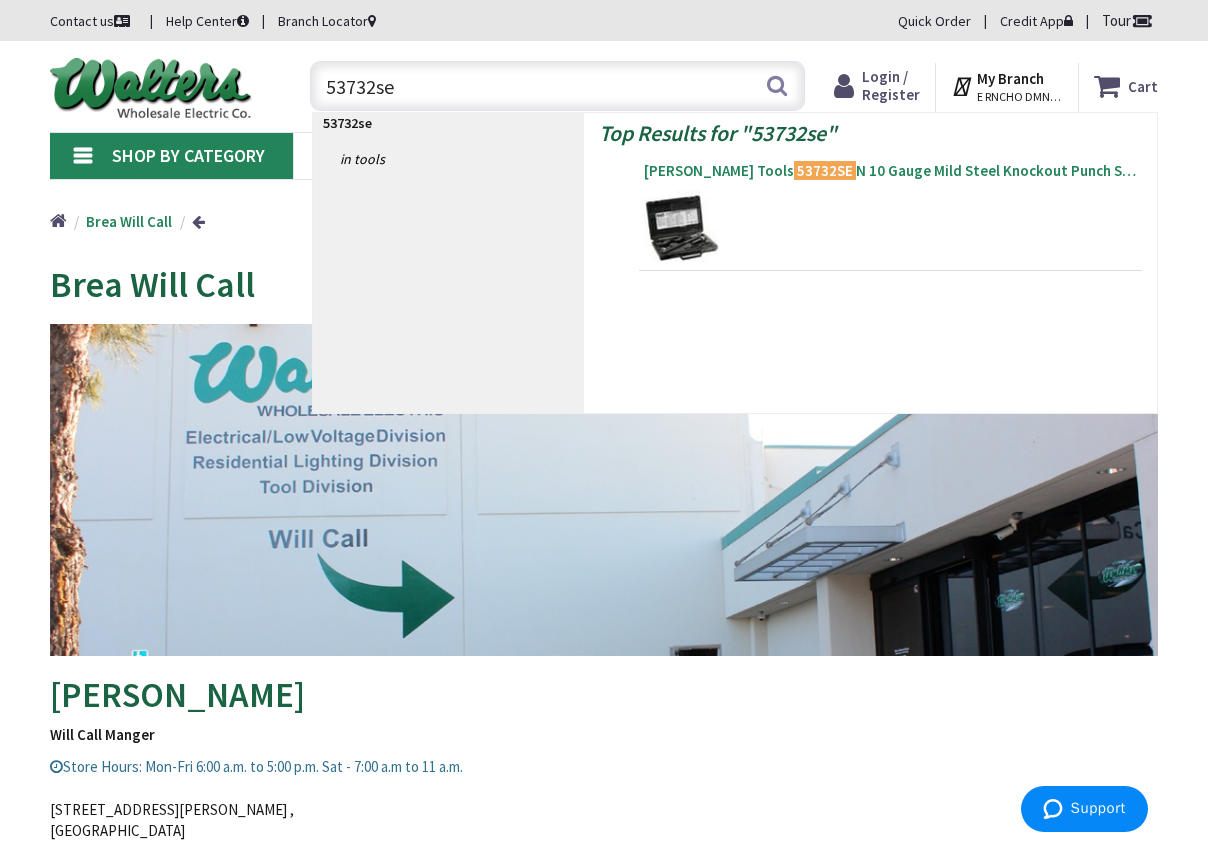 type on "53732se" 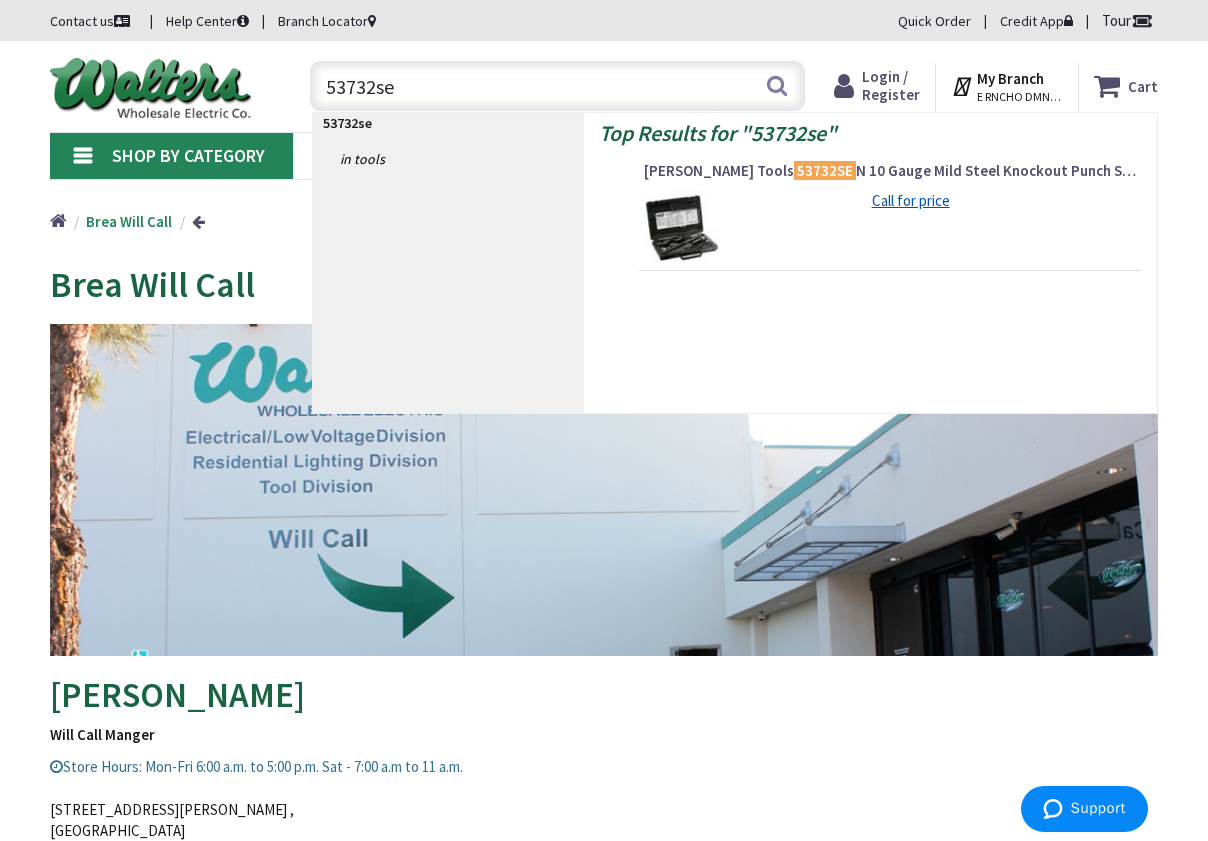 click on "Klein Tools  53732SE N 10 Gauge Mild Steel Knockout Punch Set With Wrench 1/2 - 2-Inch" at bounding box center [890, 171] 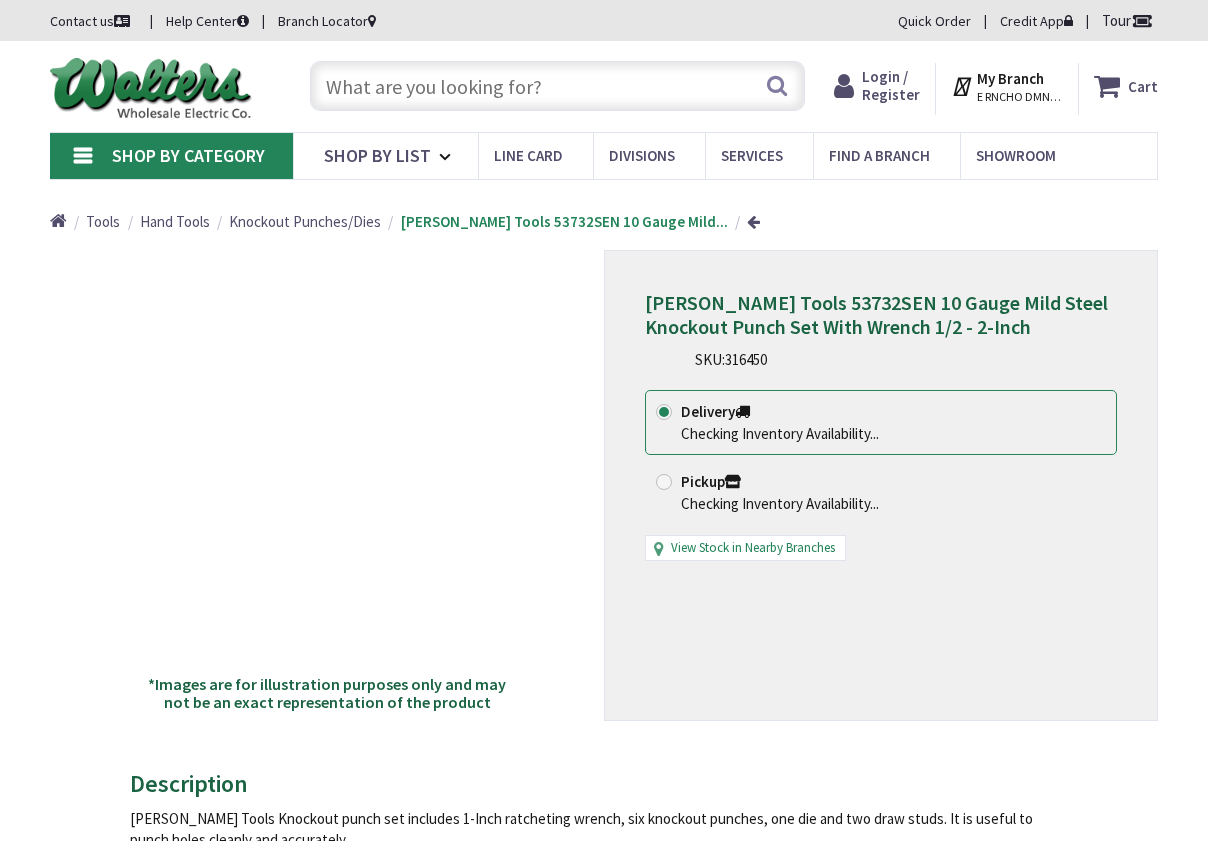scroll, scrollTop: 0, scrollLeft: 0, axis: both 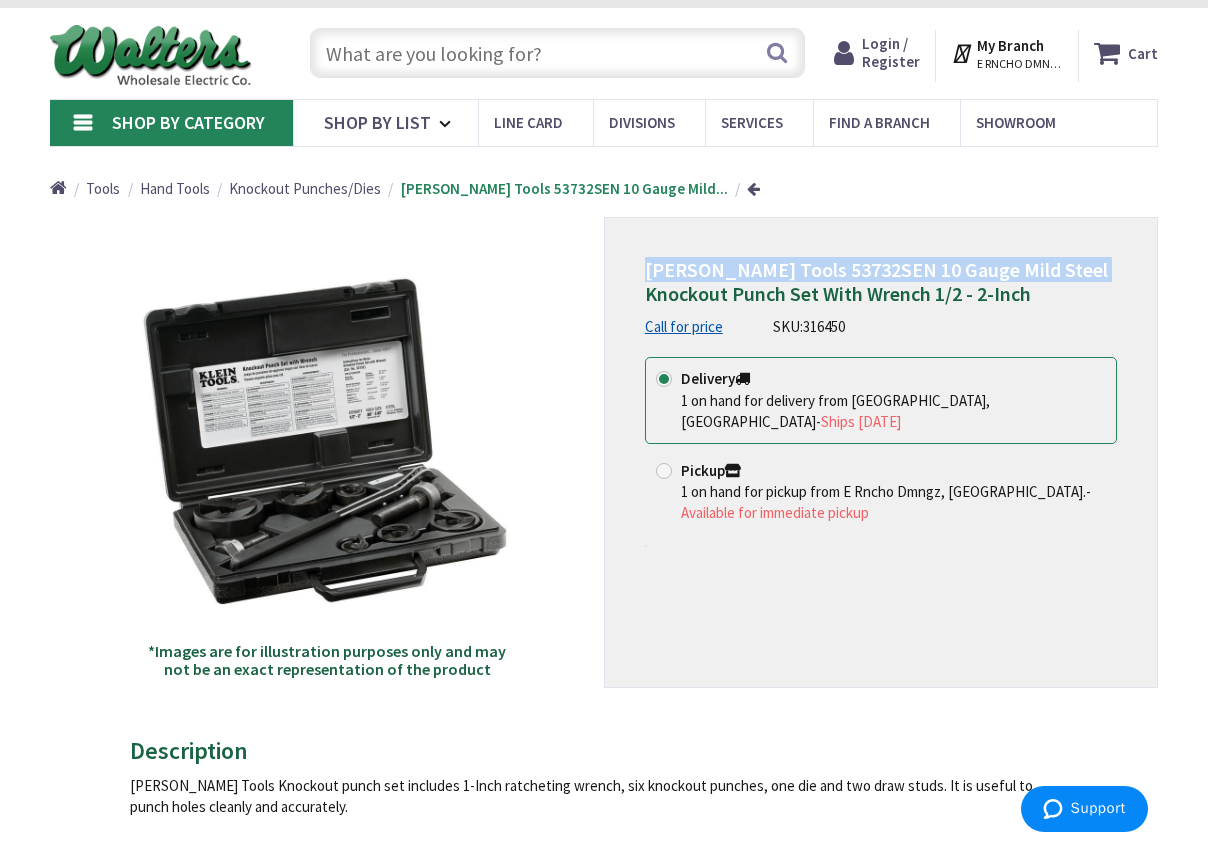 drag, startPoint x: 1089, startPoint y: 267, endPoint x: 649, endPoint y: 272, distance: 440.0284 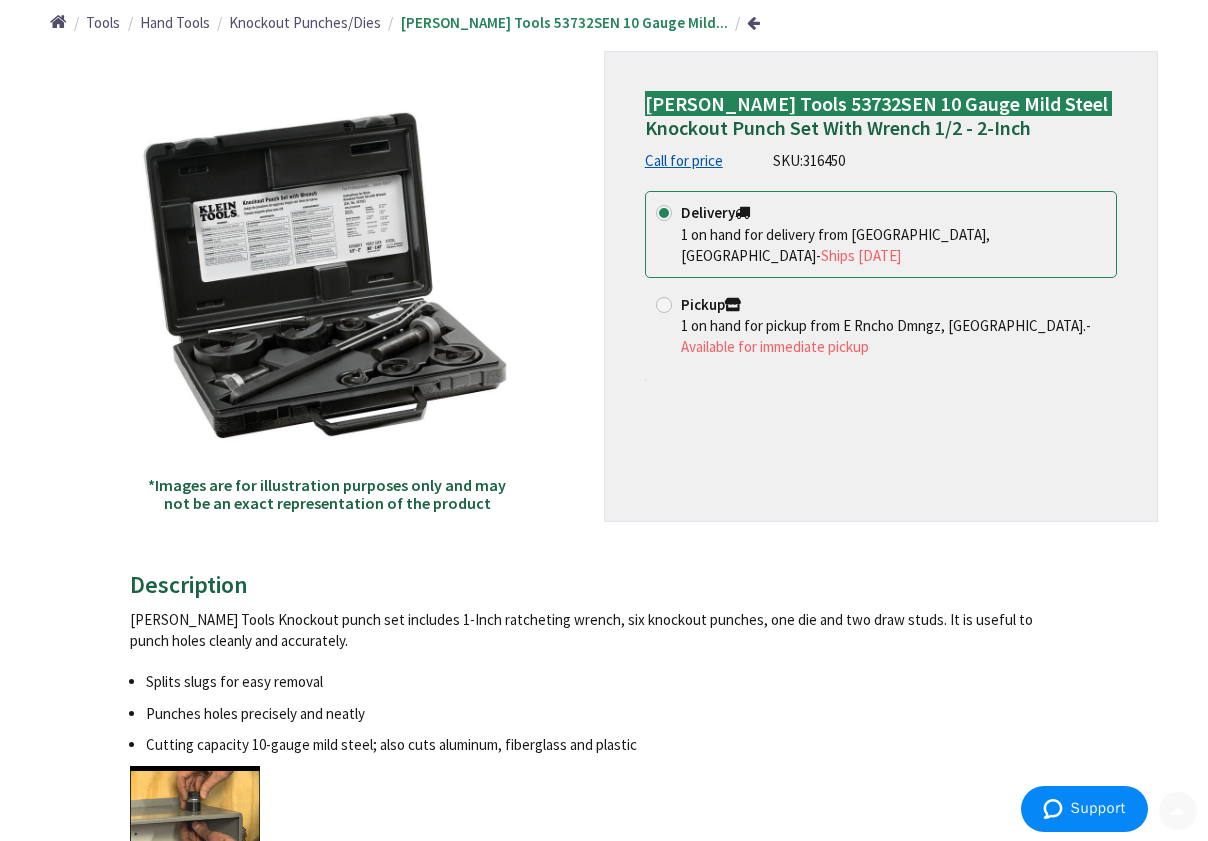 scroll, scrollTop: 200, scrollLeft: 0, axis: vertical 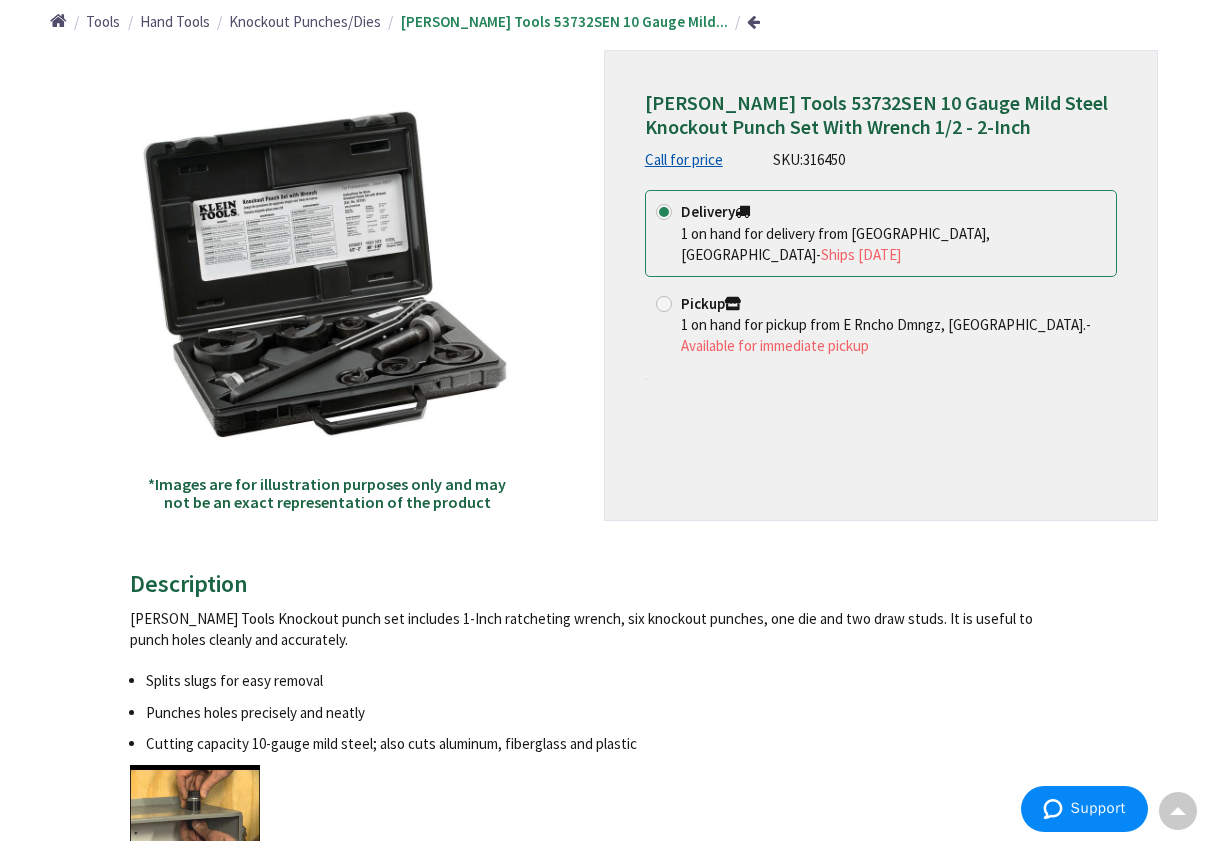 click on "Klein Tools 53732SEN 10 Gauge Mild Steel Knockout Punch Set With Wrench 1/2 - 2-Inch
Call for price
SKU:                 316450
This product is Discontinued
Delivery
1 on hand for delivery from Brea, CA
-  Ships Today
Pickup
1 on hand for pickup from E Rncho Dmngz, CA.
-  Available for immediate pickup" at bounding box center [881, 285] 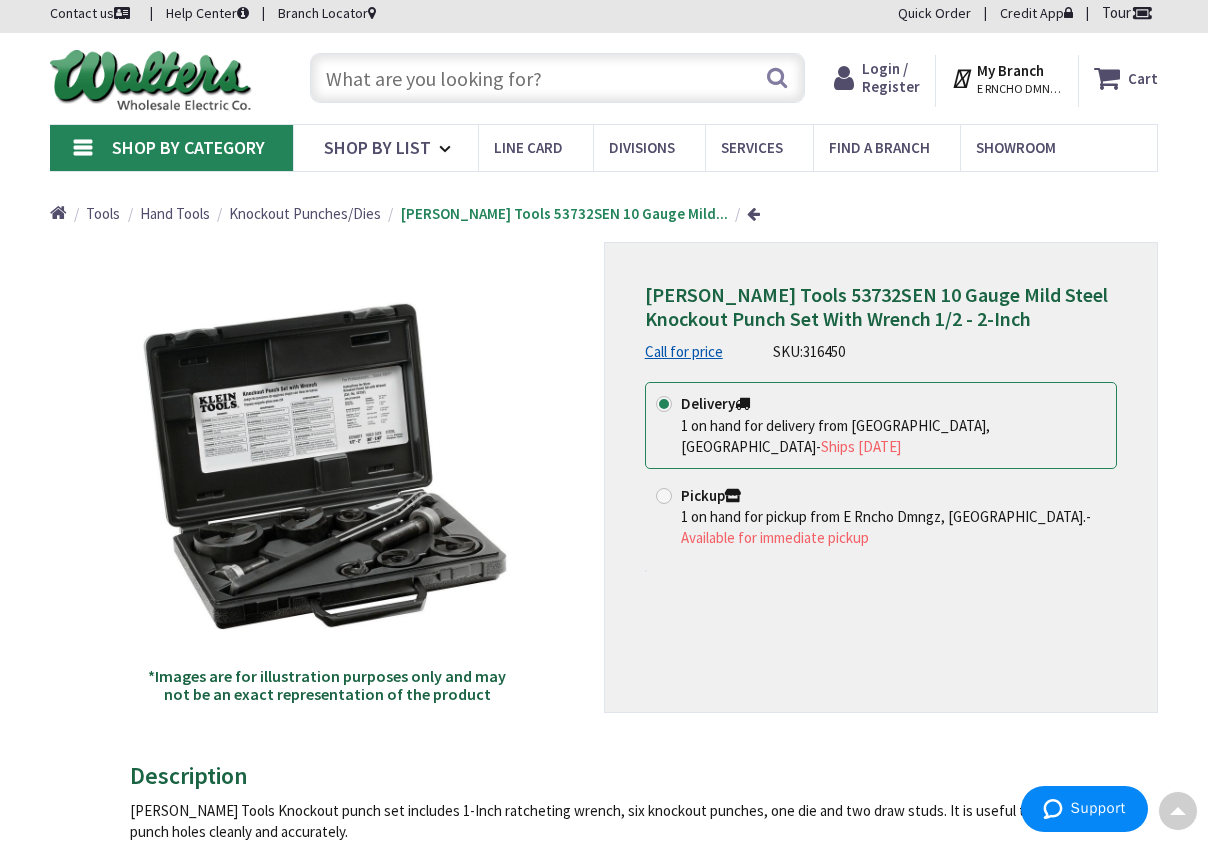 scroll, scrollTop: 0, scrollLeft: 0, axis: both 